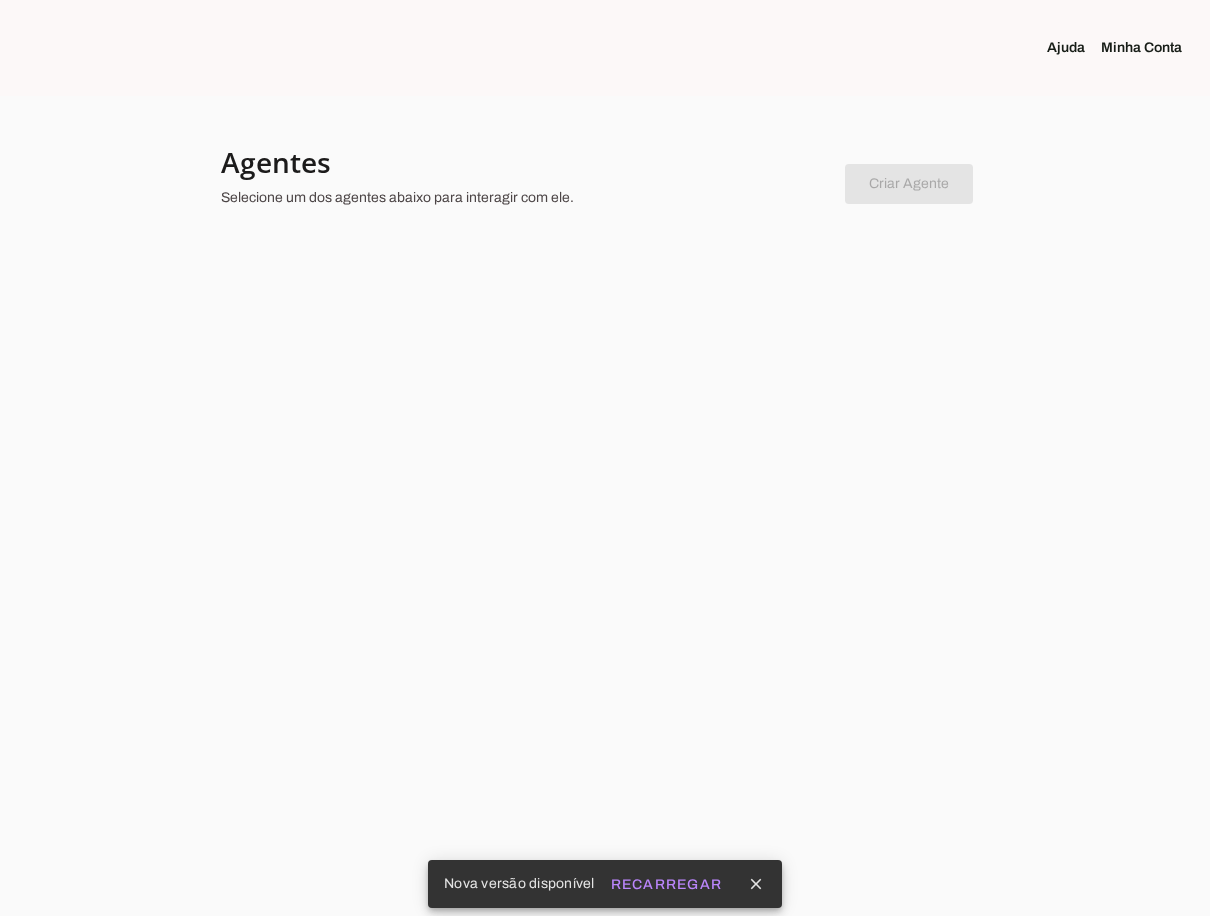 scroll, scrollTop: 0, scrollLeft: 0, axis: both 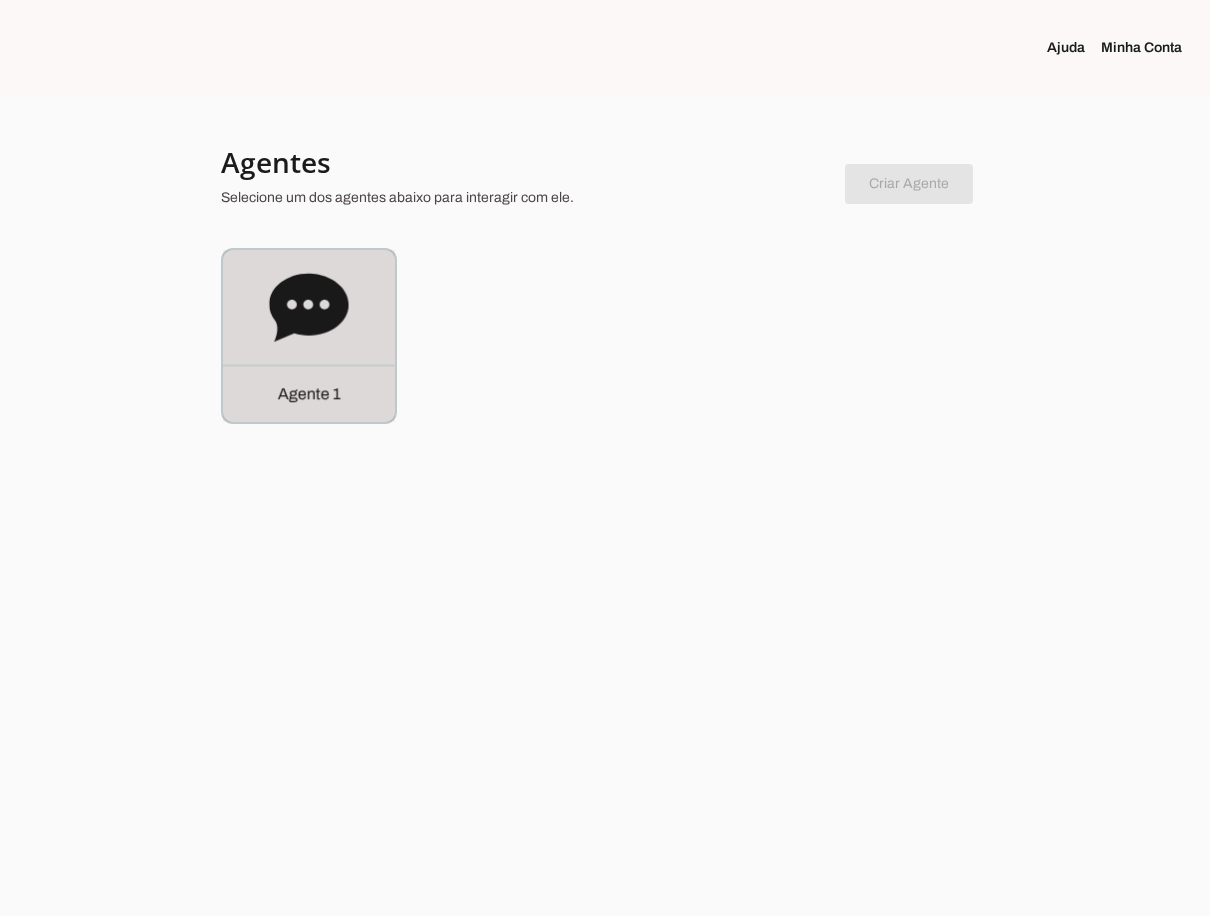 click on "Agente 1" 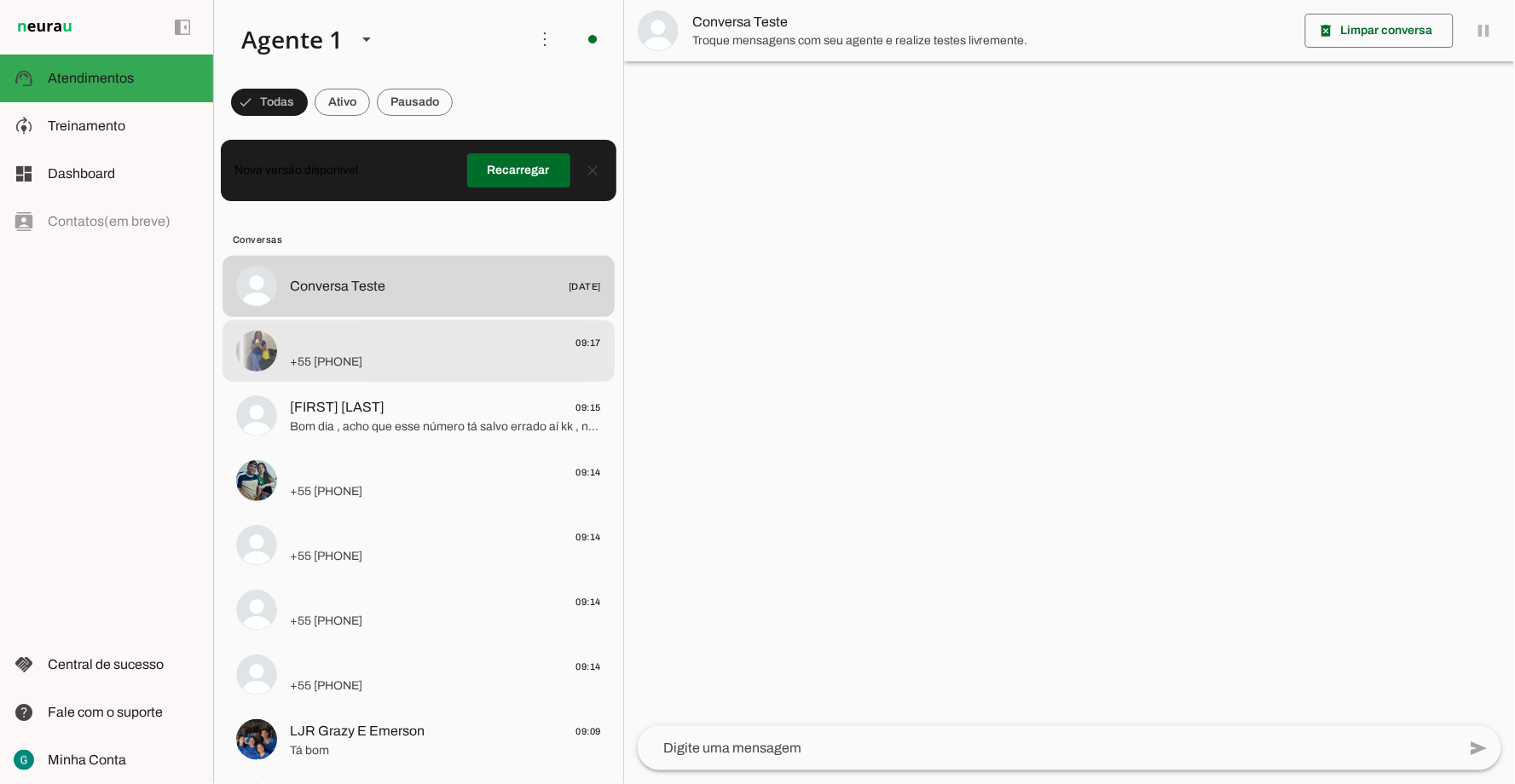 click on "+55 [PHONE]" 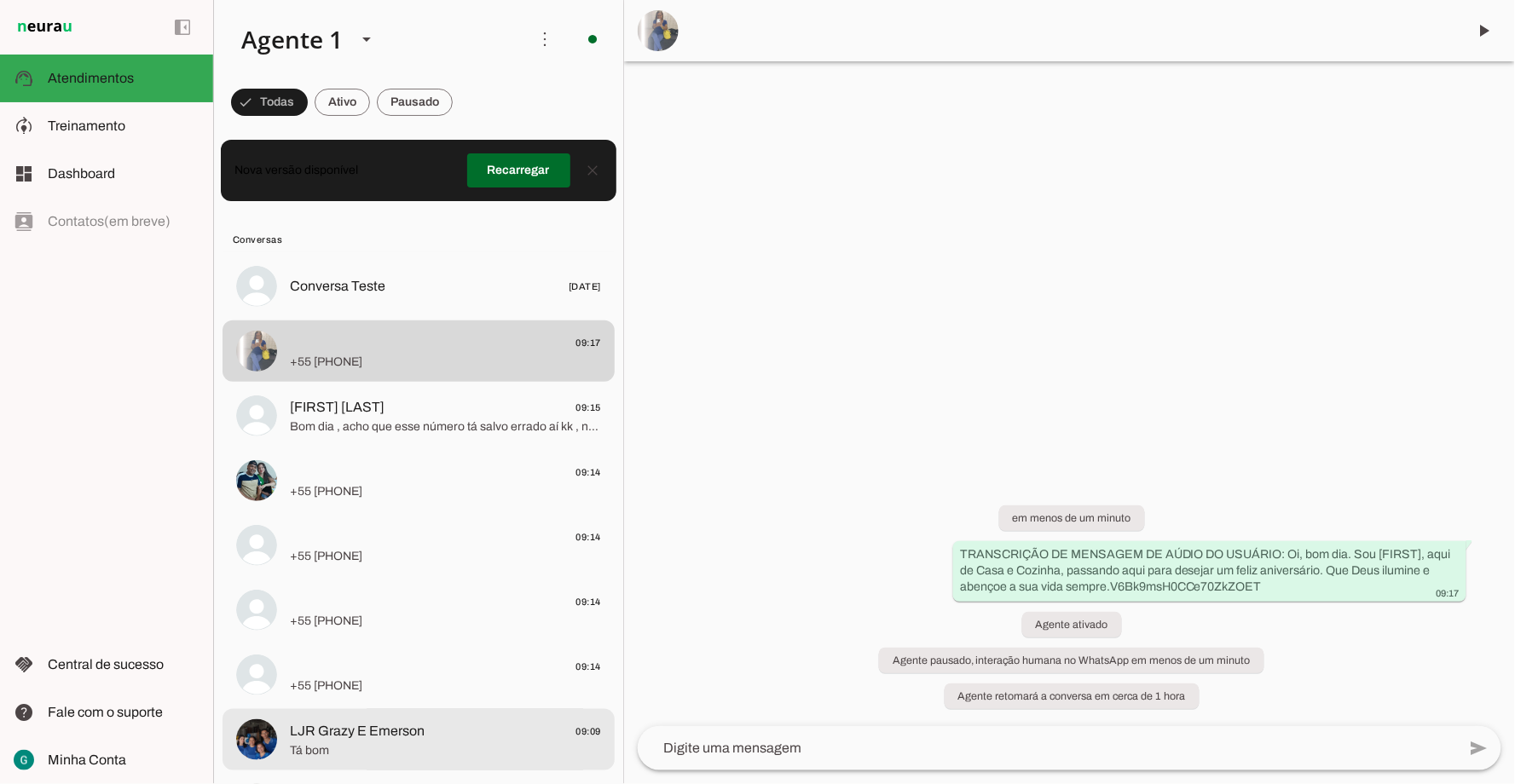 click on "LJR Grazy E Emerson" 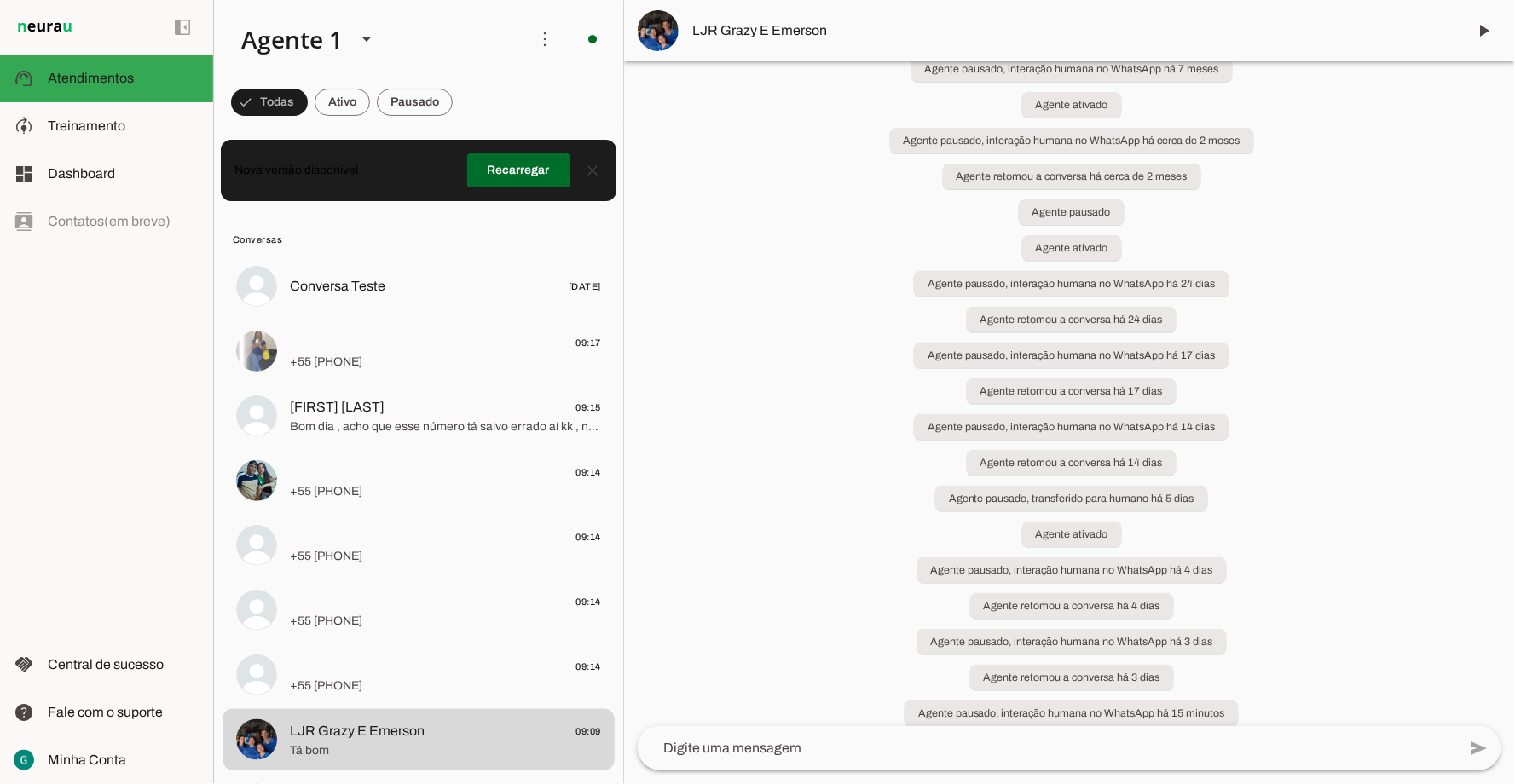 scroll, scrollTop: 128, scrollLeft: 0, axis: vertical 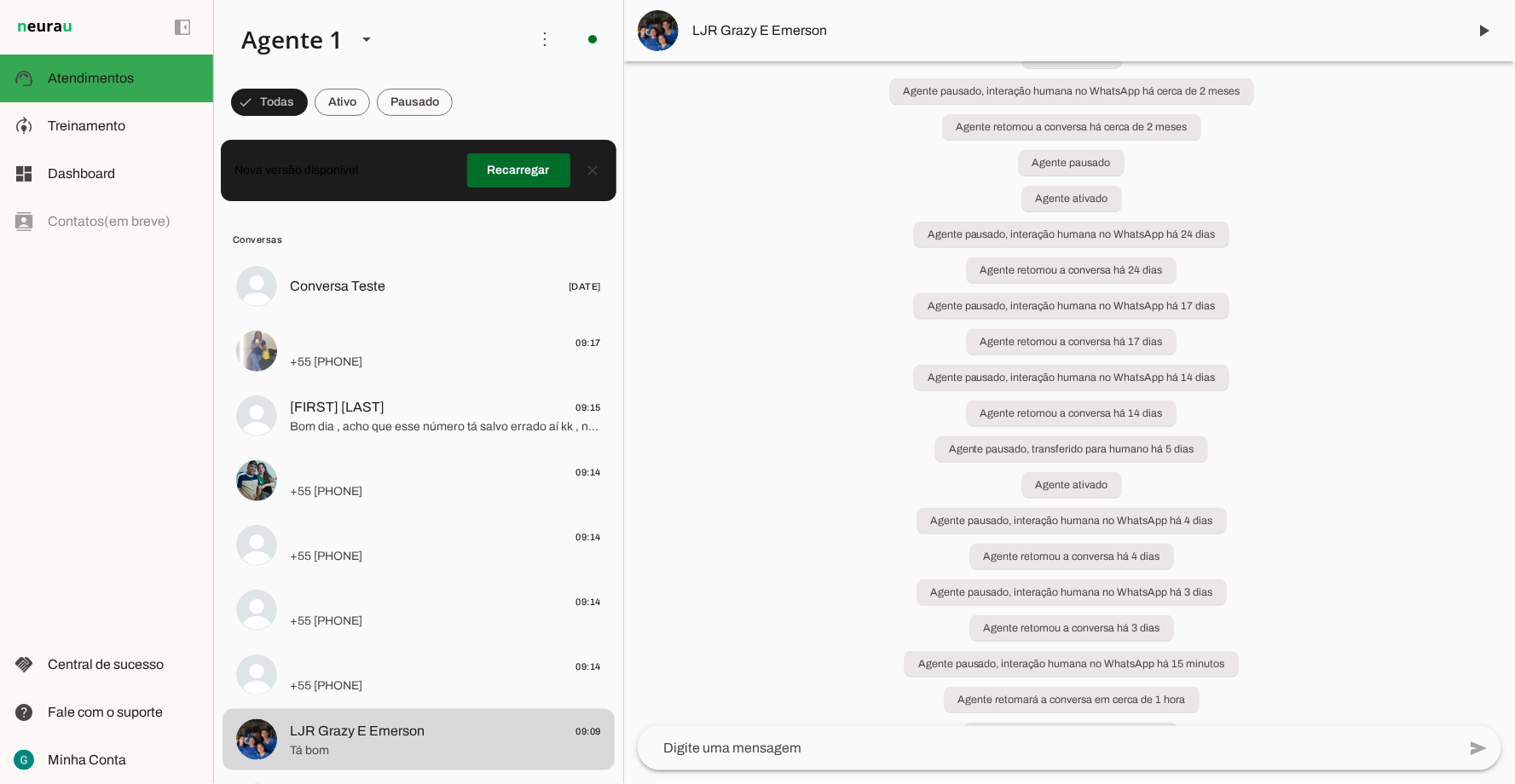 click on "Agente ativado
Agente pausado, interação humana no WhatsApp há 7 meses
Agente ativado
Agente pausado, interação humana no WhatsApp há cerca de 2 meses
Agente retomou a conversa há cerca de 2 meses
Agente pausado
Agente ativado
Agente pausado, interação humana no WhatsApp há 24 dias
Agente retomou a conversa há 24 dias
Agente pausado, interação humana no WhatsApp há 17 dias
Agente retomou a conversa há 17 dias
Agente pausado, interação humana no WhatsApp há 14 dias
Agente retomou a conversa há 14 dias
Agente pausado, transferido para humano há 5 dias
OK" at bounding box center (1069, 394) 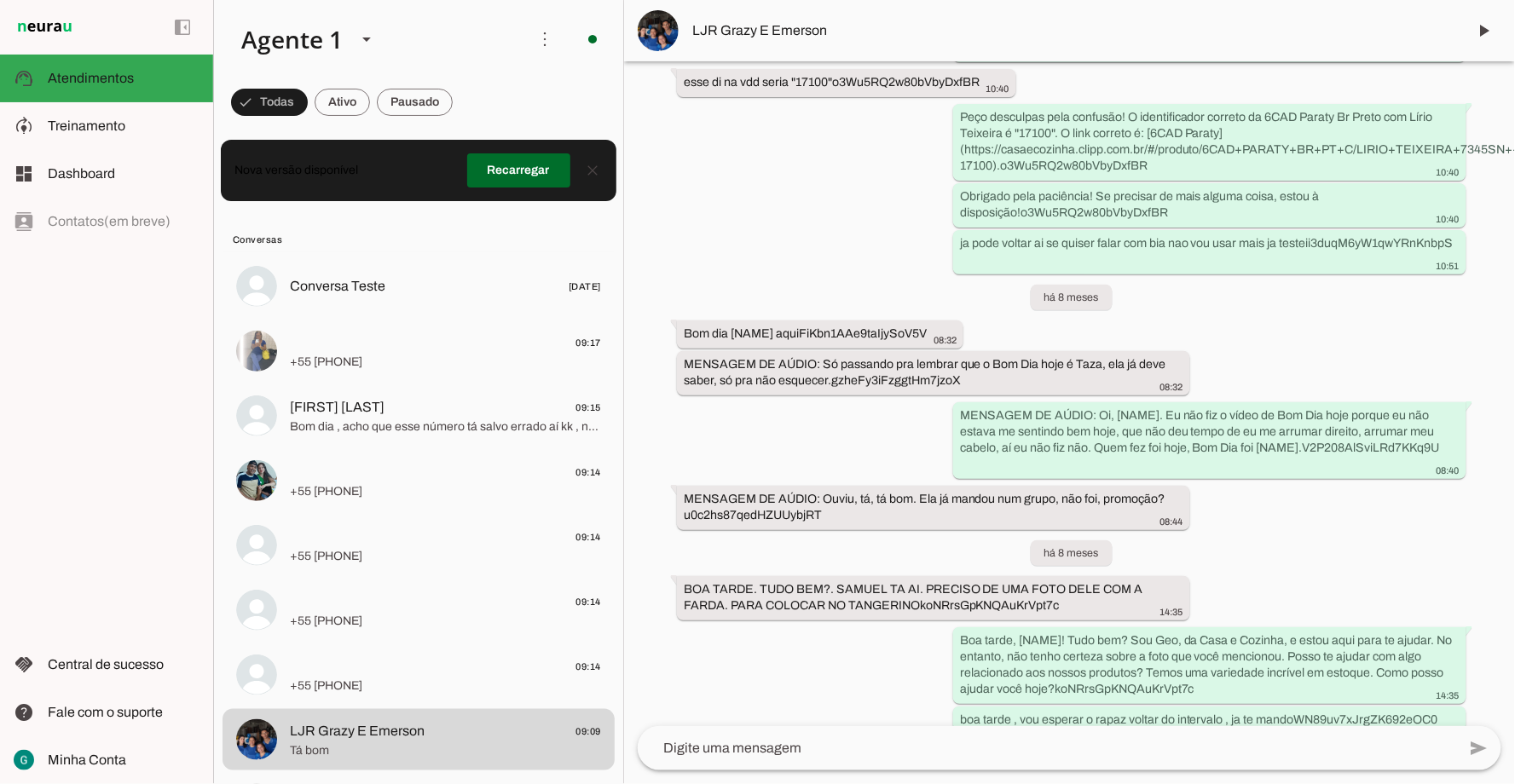 scroll, scrollTop: 3826, scrollLeft: 0, axis: vertical 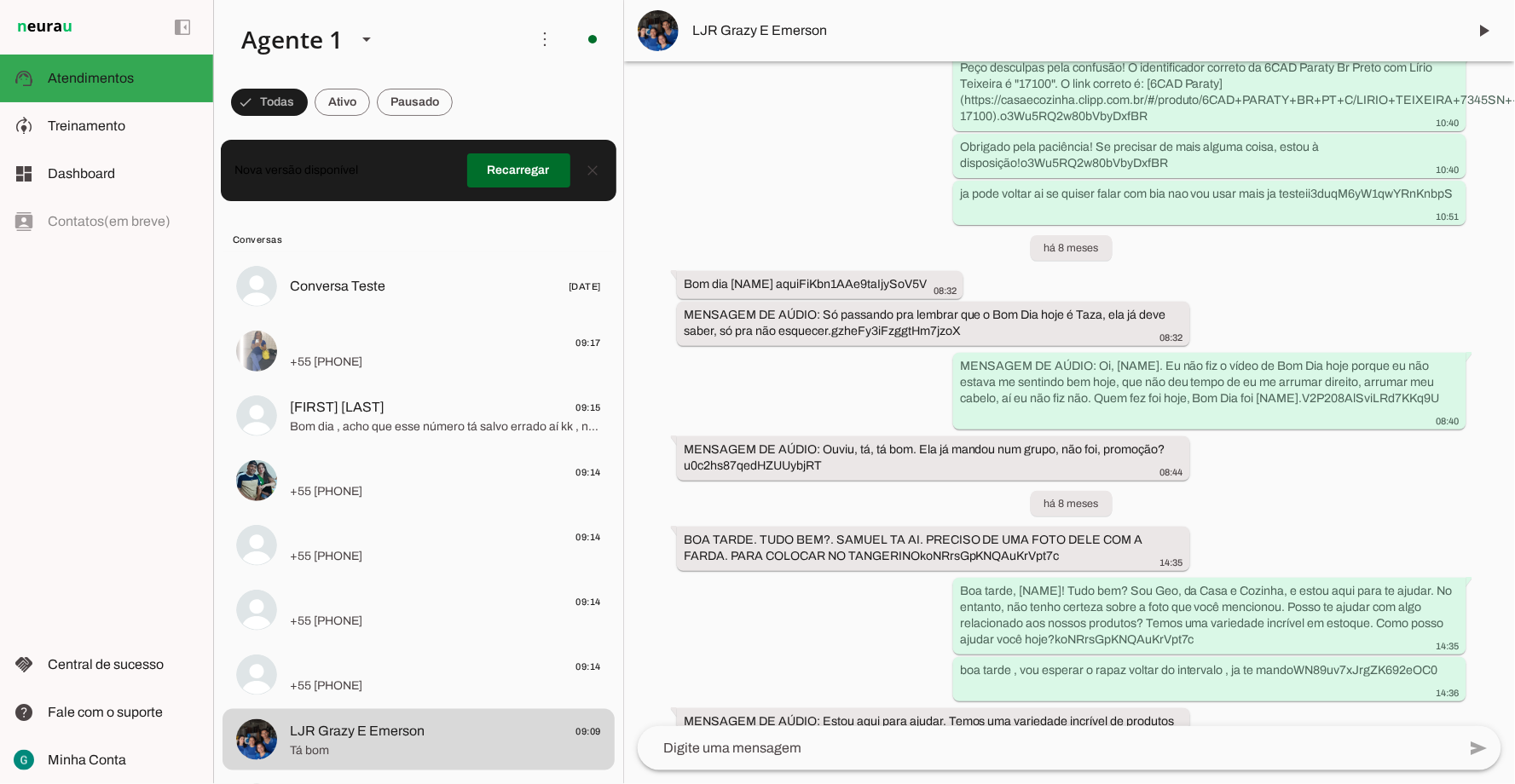 type 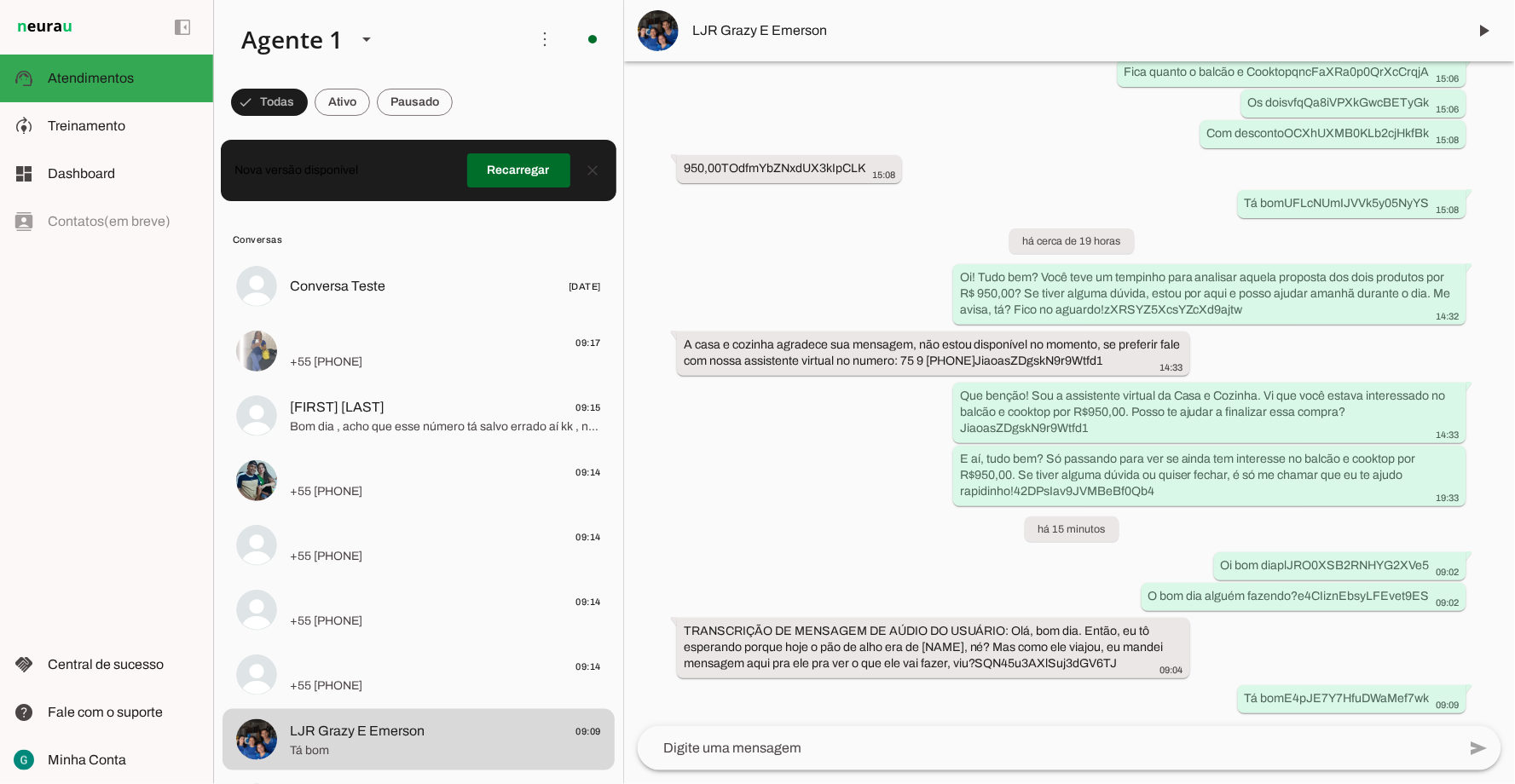 scroll, scrollTop: 14770, scrollLeft: 0, axis: vertical 